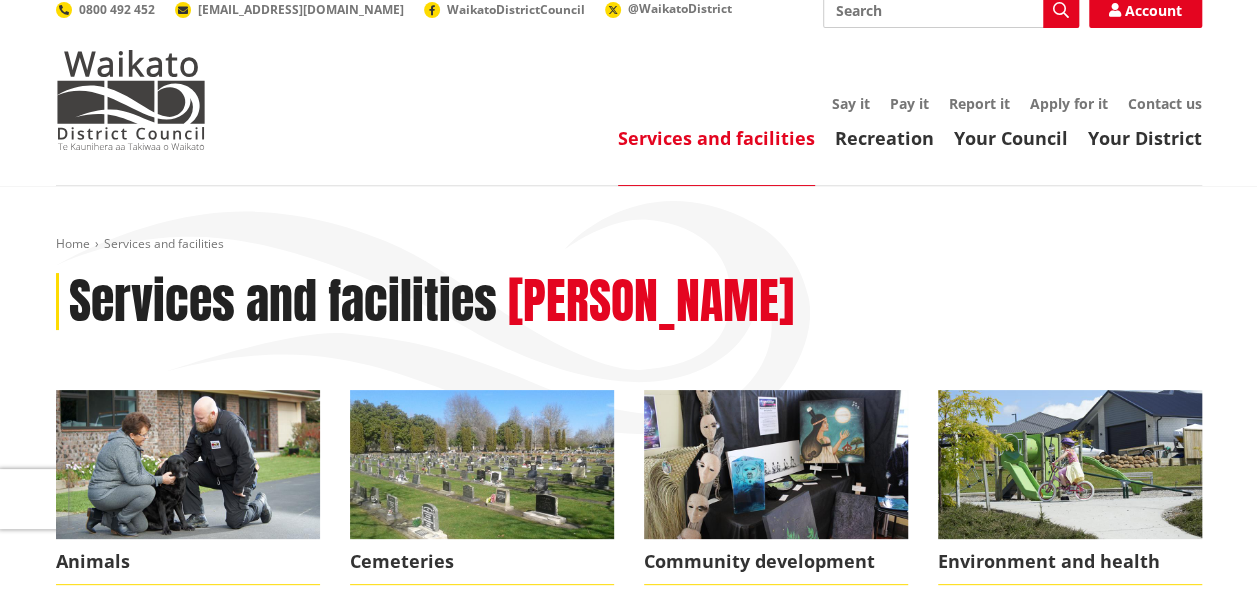 scroll, scrollTop: 0, scrollLeft: 0, axis: both 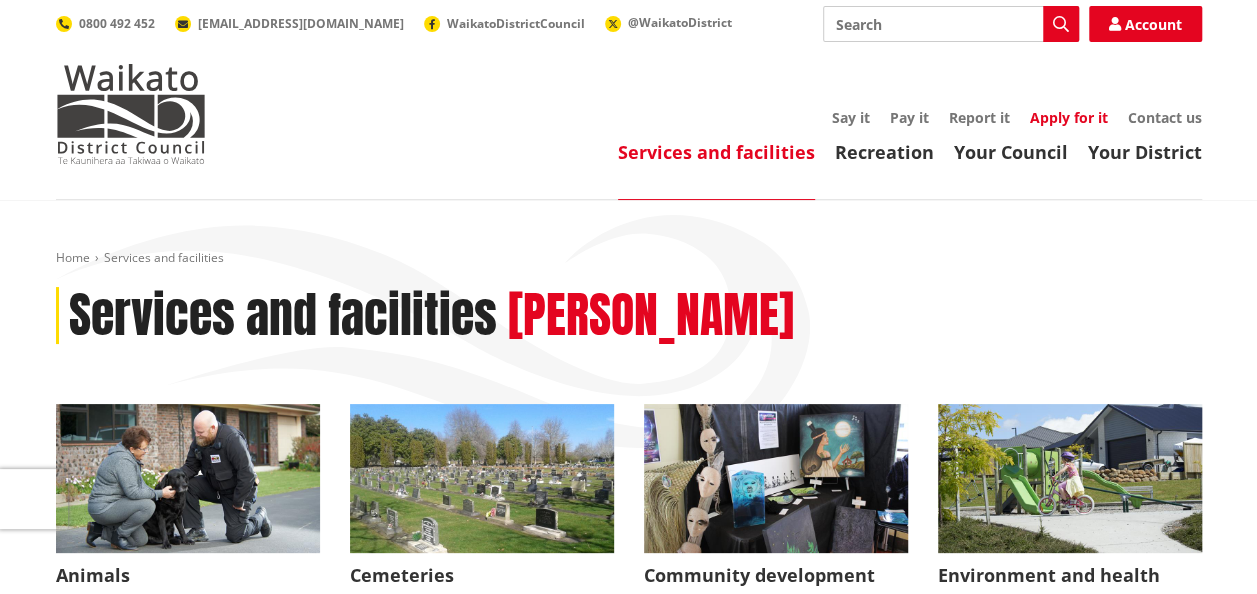click on "Apply for it" at bounding box center (1069, 117) 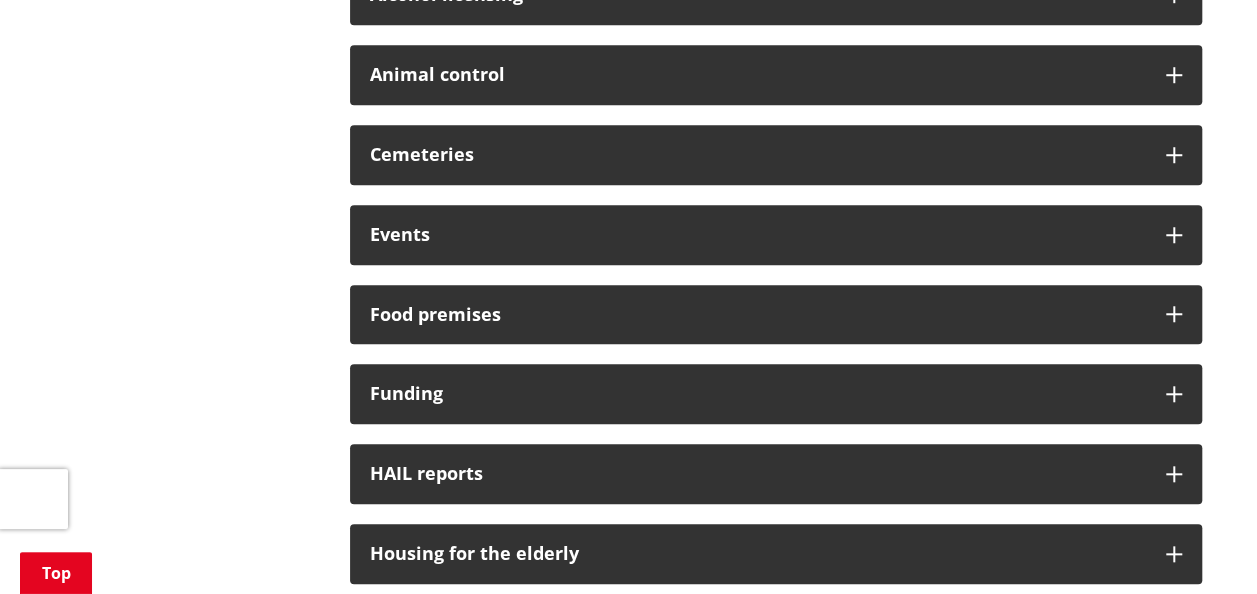 scroll, scrollTop: 736, scrollLeft: 0, axis: vertical 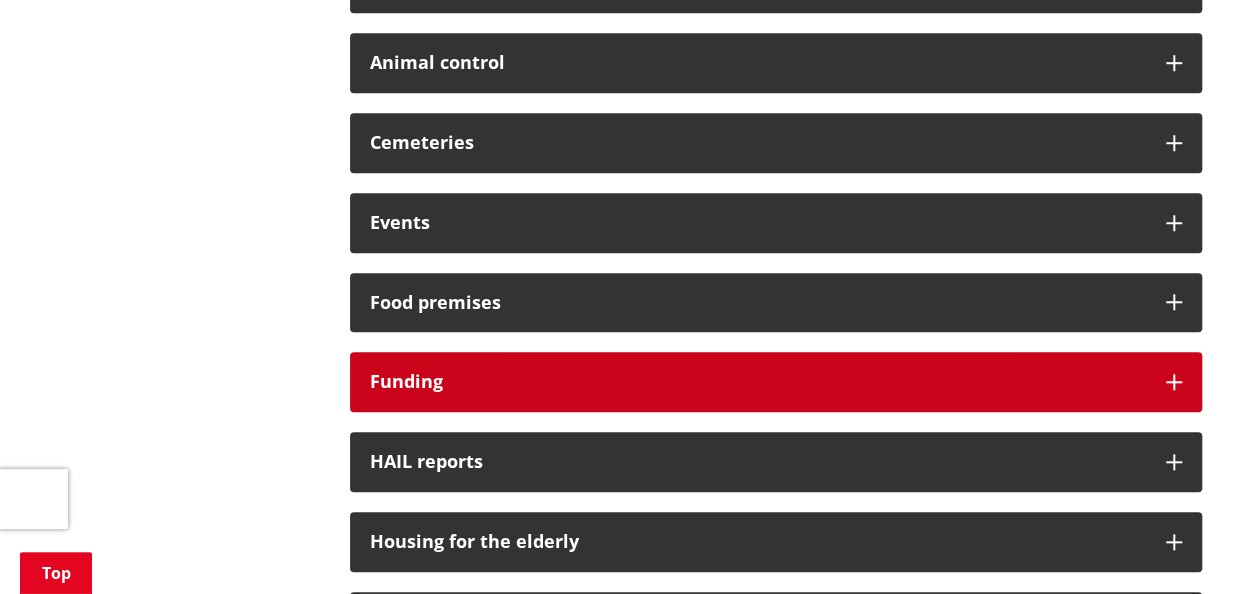 click on "Funding" at bounding box center (776, 382) 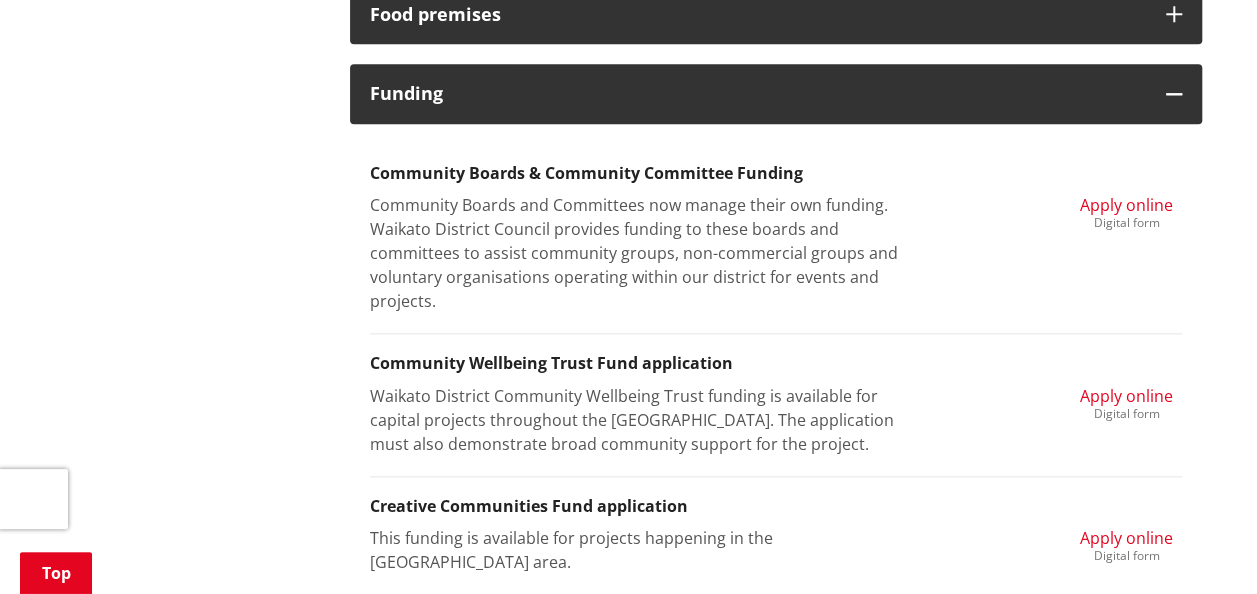 scroll, scrollTop: 1018, scrollLeft: 0, axis: vertical 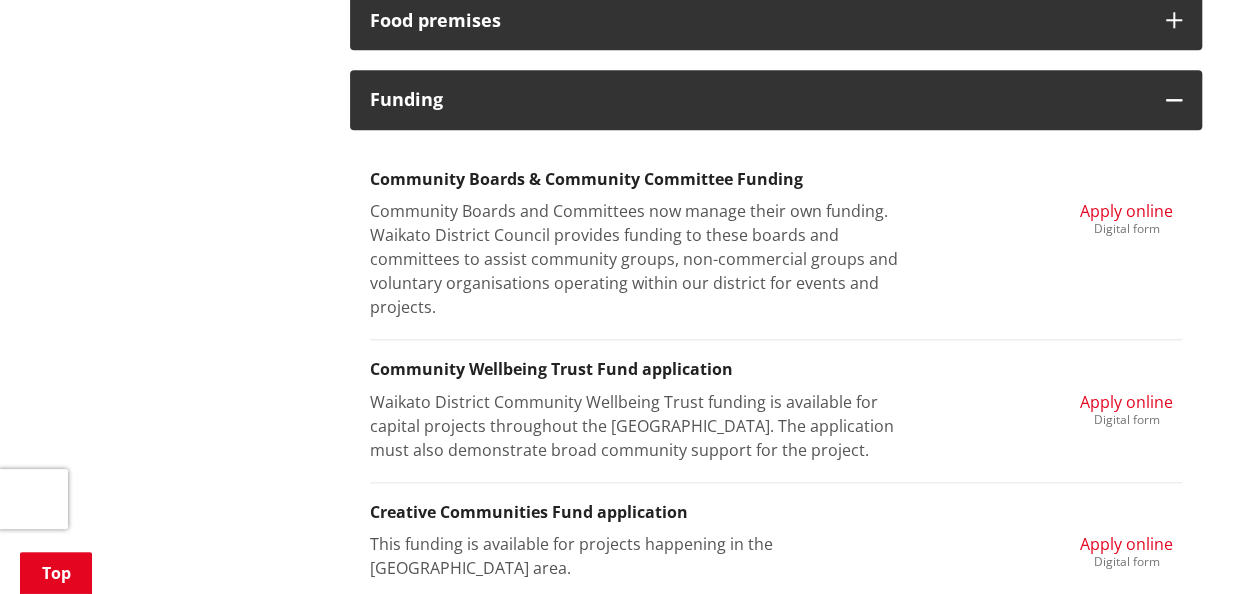 click on "More from this section
Forms
Below you will find all other forms which you can download and complete. Can't find the information you need? Please  contact us .  View building related forms
For more information on the building consent application process please refer to our  Consents, building and property  page.
Search applications
Alcohol licensing
Application for a Managers Certificate
Complete to form to apply for a Manager Certificate
Download
PDF, 174 KB
Application for Club Licence or Renewal of Club Licence
Complete the form to apply for a Club Licence or to renew a Club Lincence.
Download" at bounding box center (629, 749) 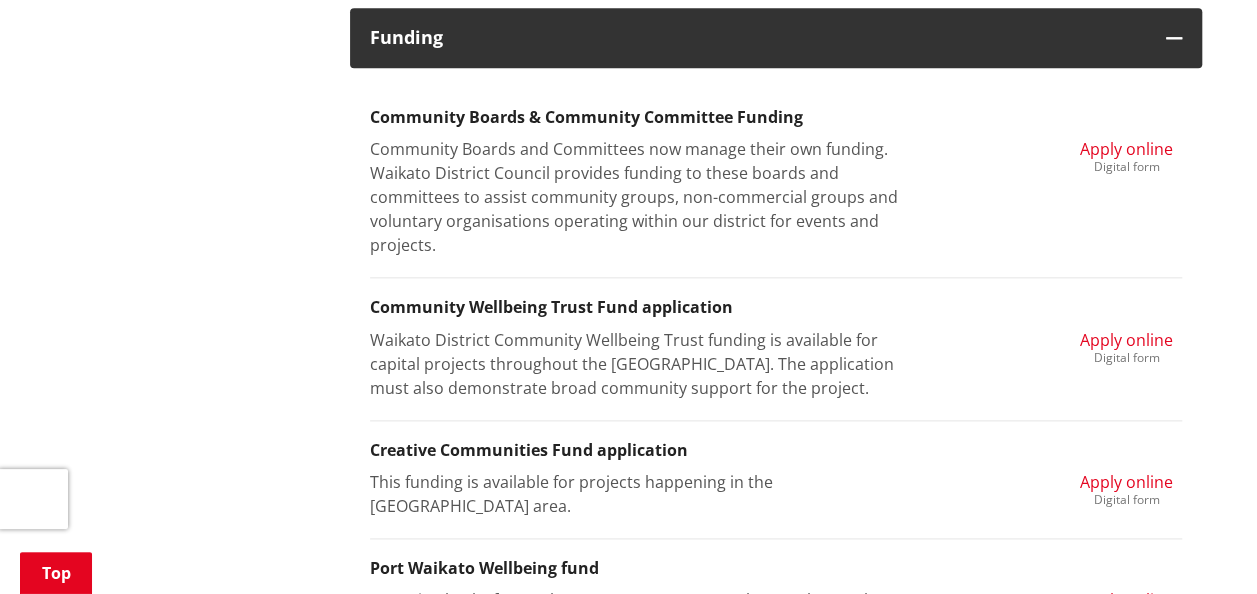 scroll, scrollTop: 1079, scrollLeft: 0, axis: vertical 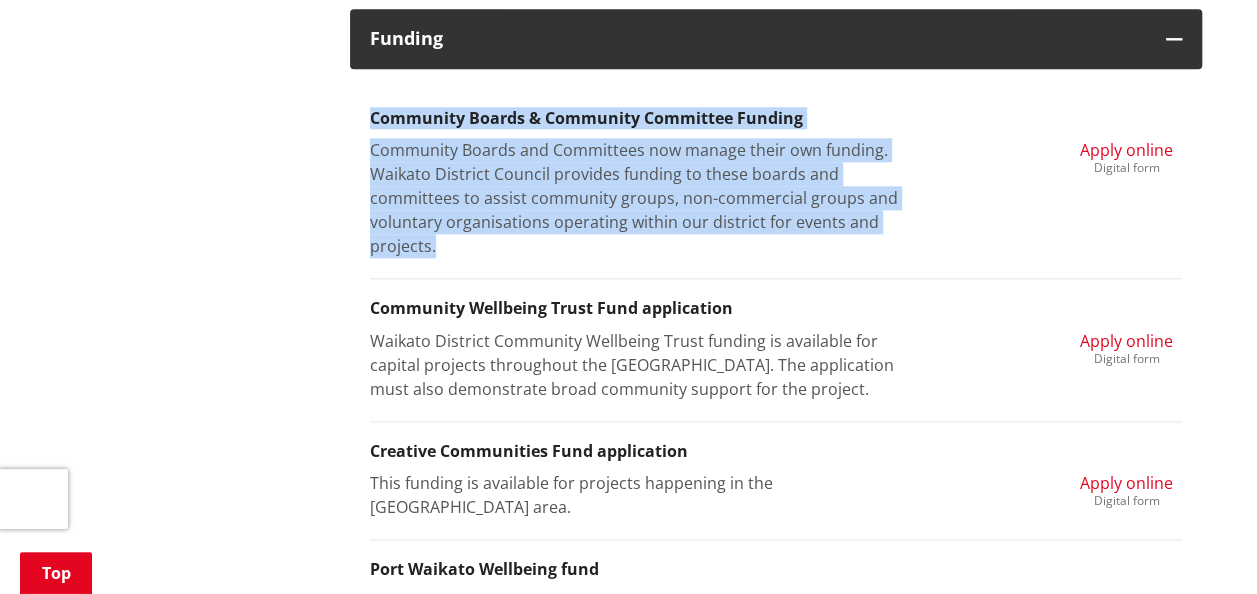 drag, startPoint x: 368, startPoint y: 112, endPoint x: 481, endPoint y: 258, distance: 184.62123 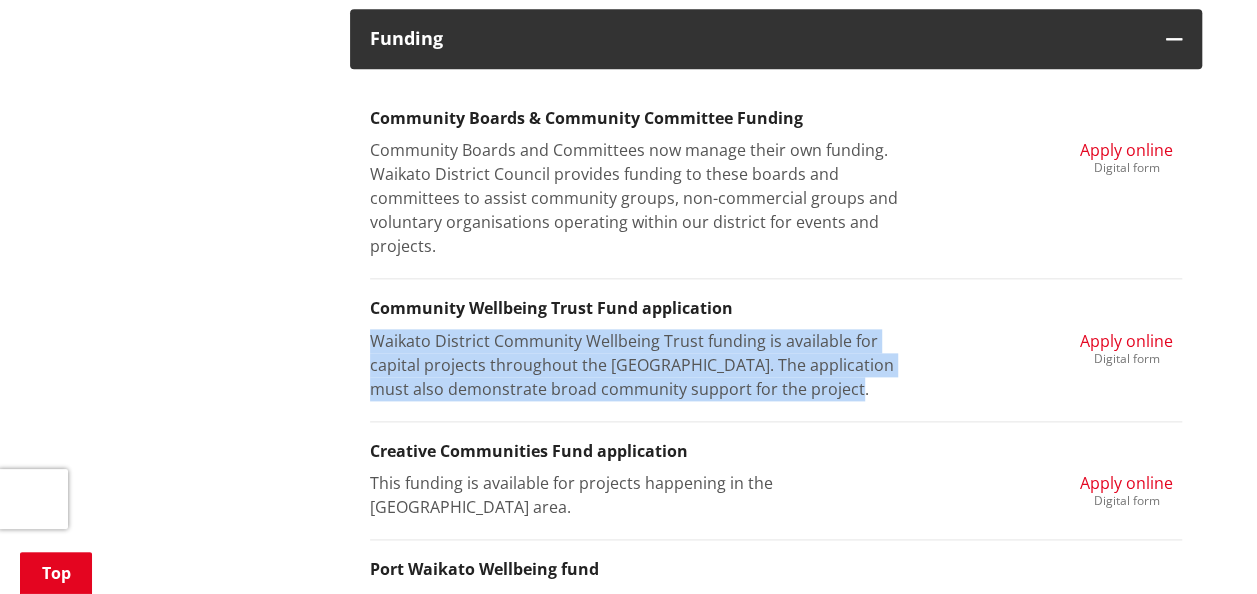 drag, startPoint x: 846, startPoint y: 388, endPoint x: 364, endPoint y: 336, distance: 484.79688 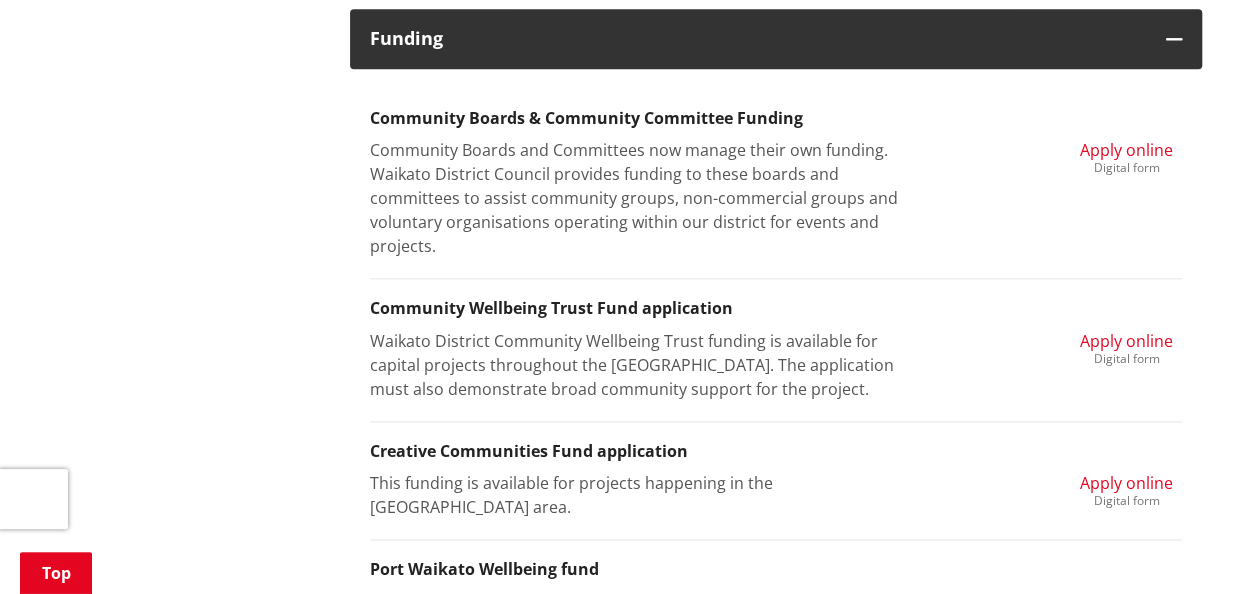 click on "This funding is available for projects happening in the [GEOGRAPHIC_DATA] area." at bounding box center (635, 495) 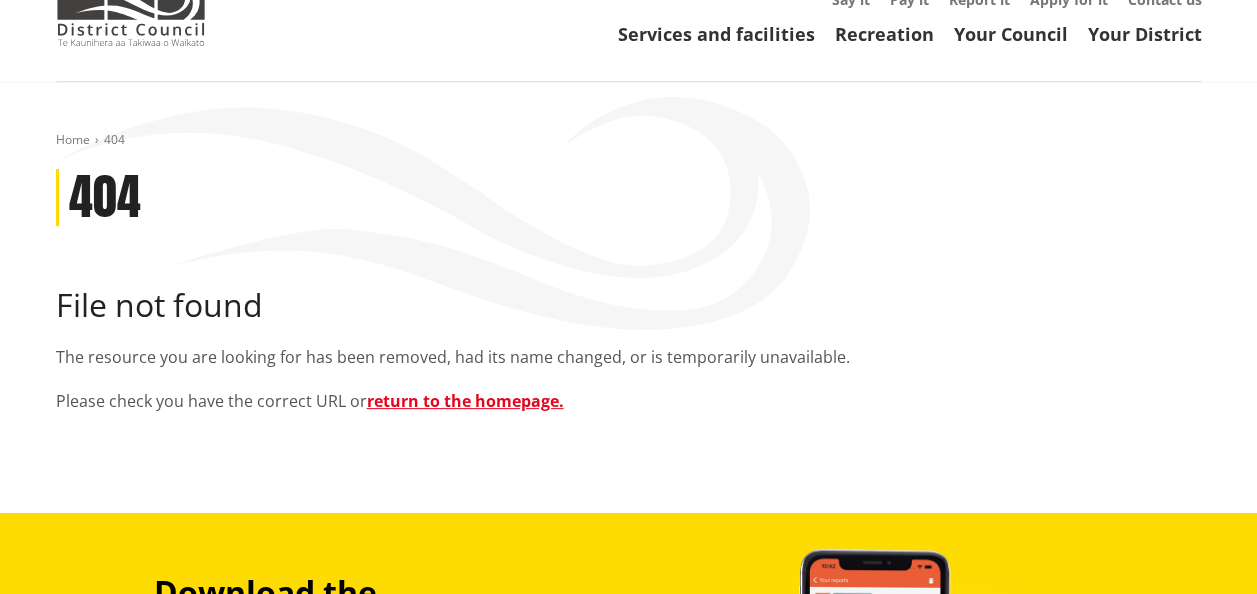 scroll, scrollTop: 124, scrollLeft: 0, axis: vertical 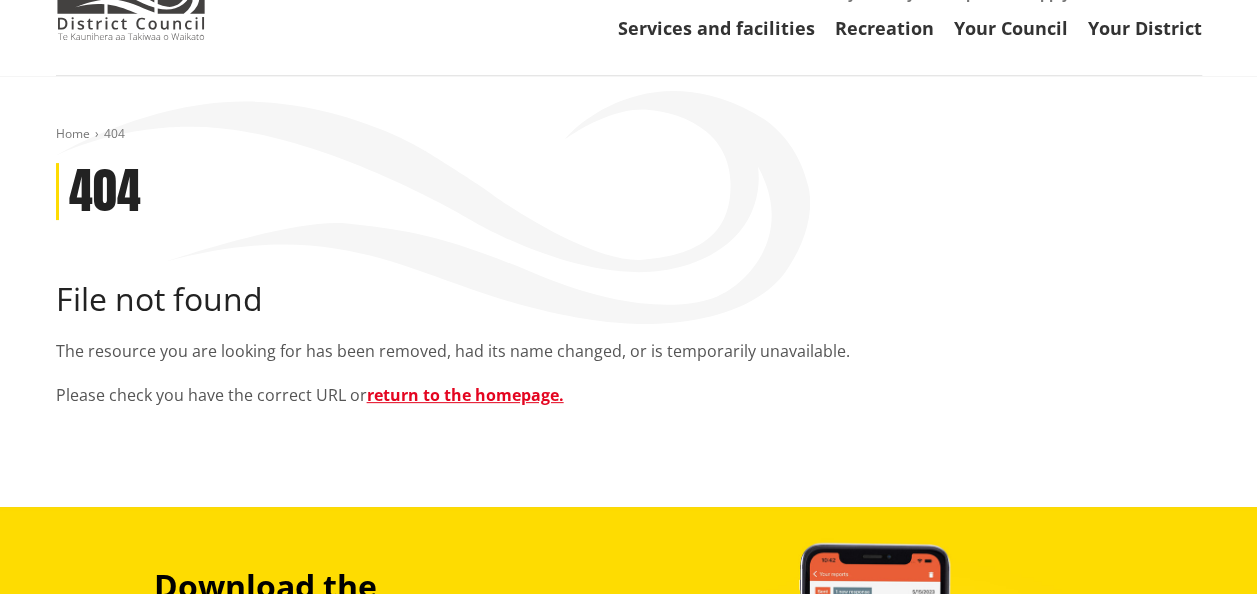 click on "return to the homepage." at bounding box center [465, 395] 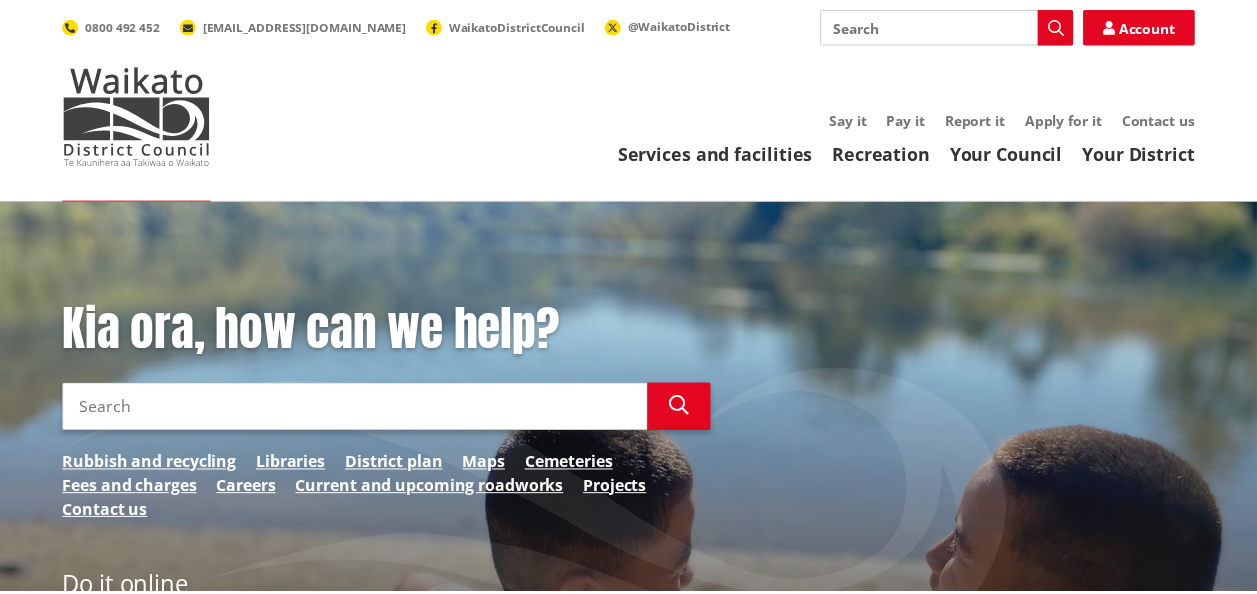 scroll, scrollTop: 0, scrollLeft: 0, axis: both 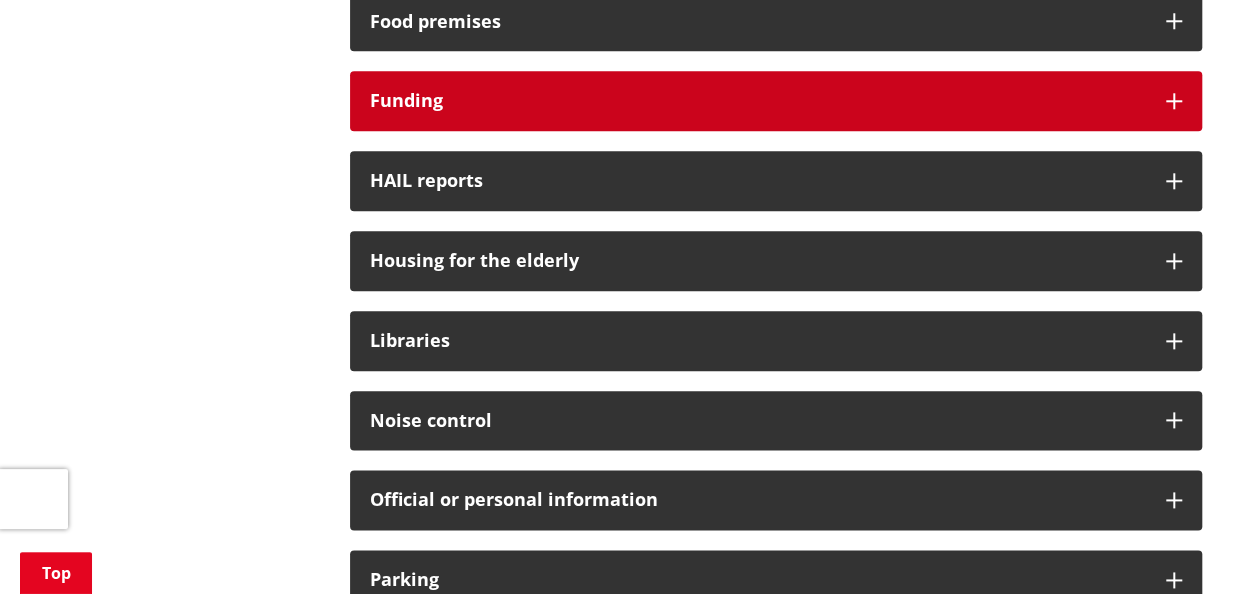 click on "Funding" at bounding box center [758, 101] 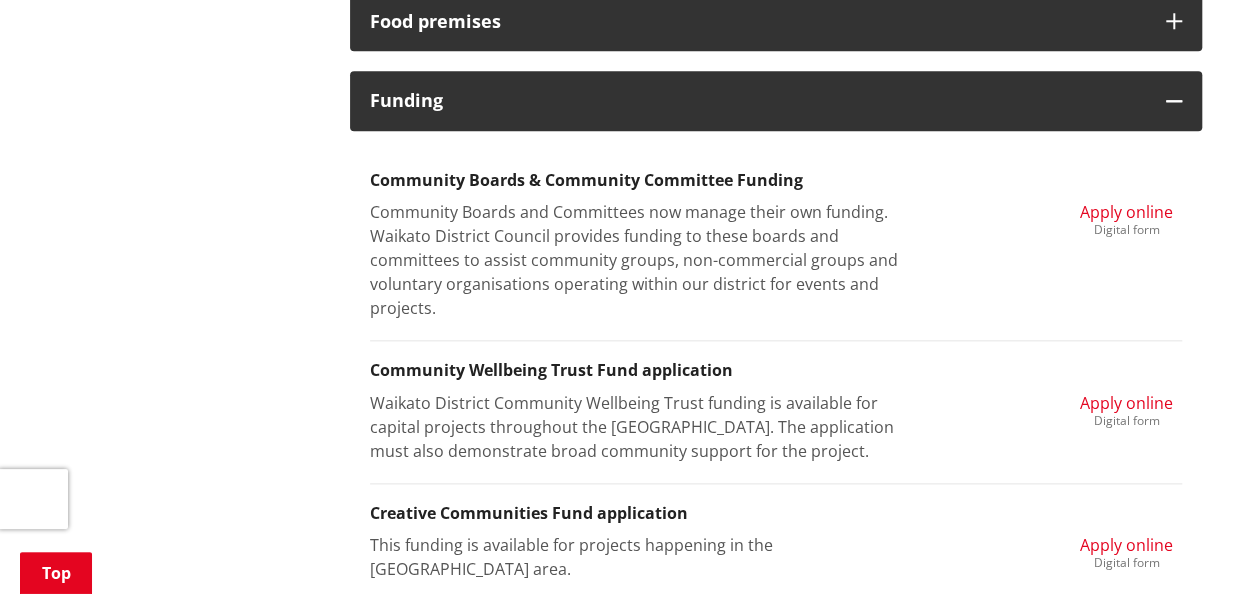 click on "More from this section
Forms
Below you will find all other forms which you can download and complete. Can't find the information you need? Please  contact us .  View building related forms
For more information on the building consent application process please refer to our  Consents, building and property  page.
Search applications
Alcohol licensing
Application for a Managers Certificate
Complete to form to apply for a Manager Certificate
Download
PDF, 174 KB
Application for Club Licence or Renewal of Club Licence
Complete the form to apply for a Club Licence or to renew a Club Lincence.
Download" at bounding box center [629, 750] 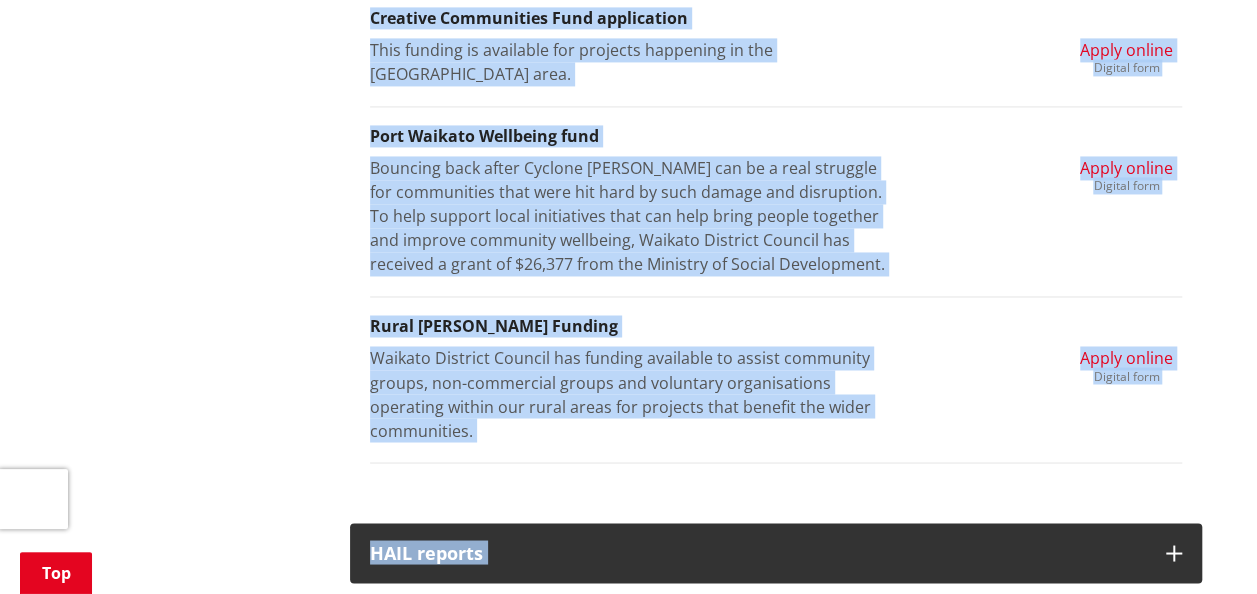 scroll, scrollTop: 1548, scrollLeft: 0, axis: vertical 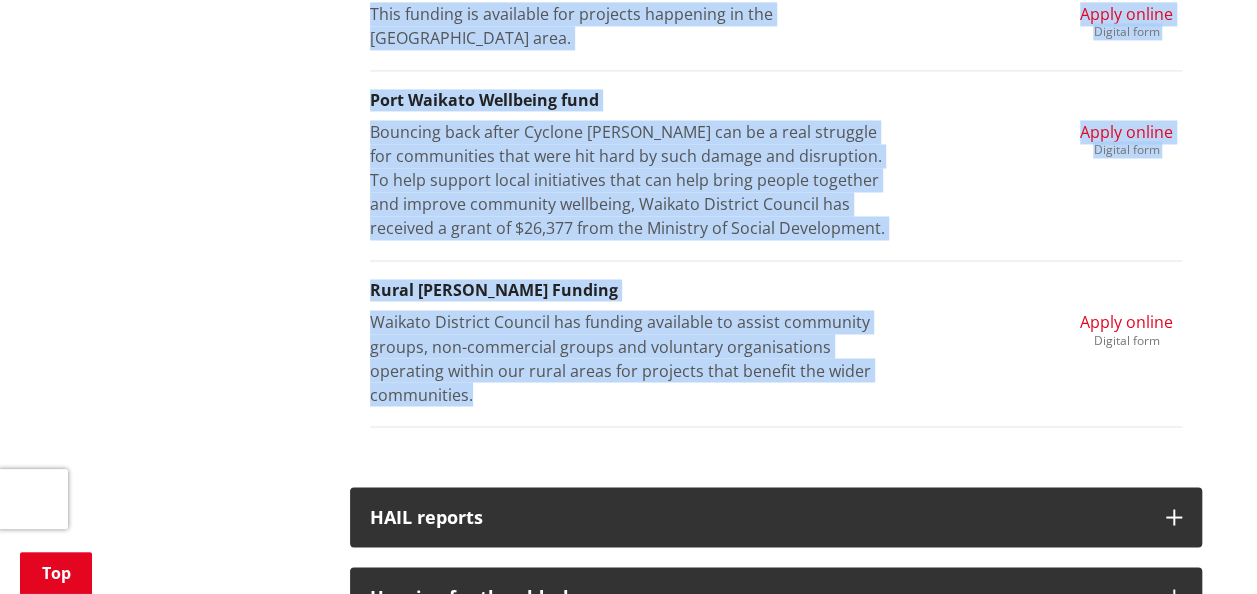 drag, startPoint x: 366, startPoint y: 176, endPoint x: 949, endPoint y: 371, distance: 614.74713 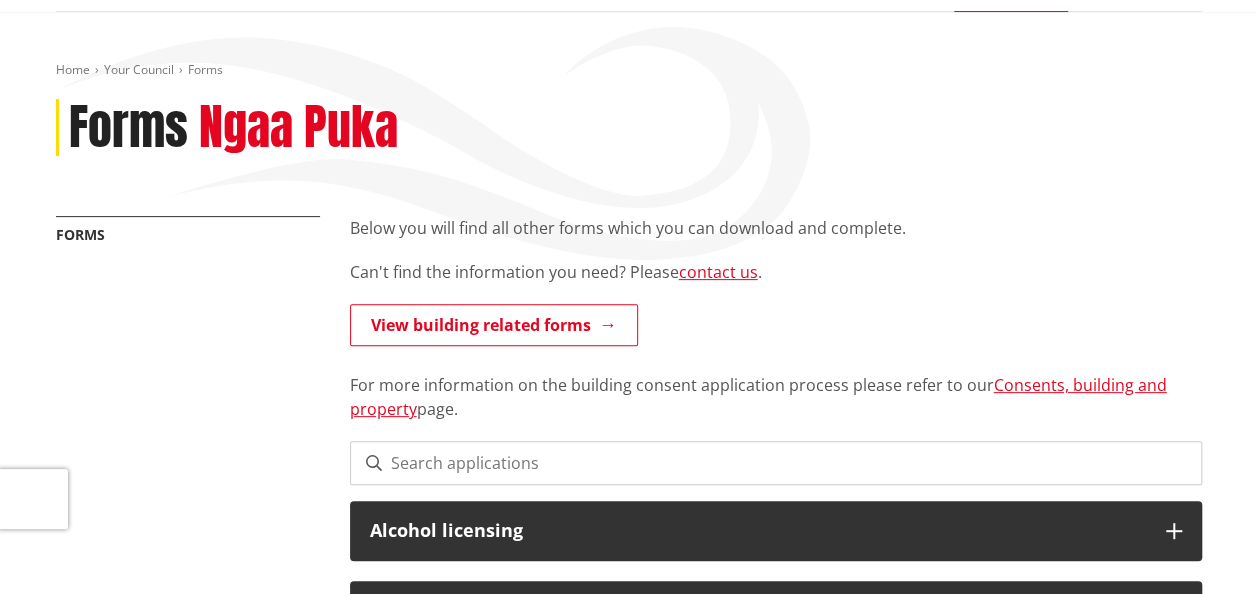 scroll, scrollTop: 0, scrollLeft: 0, axis: both 